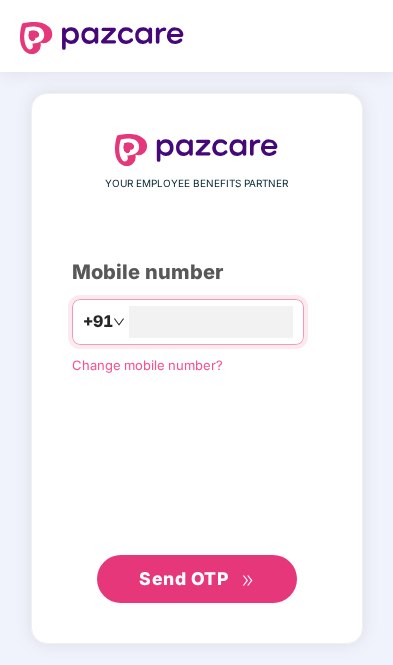 scroll, scrollTop: 0, scrollLeft: 0, axis: both 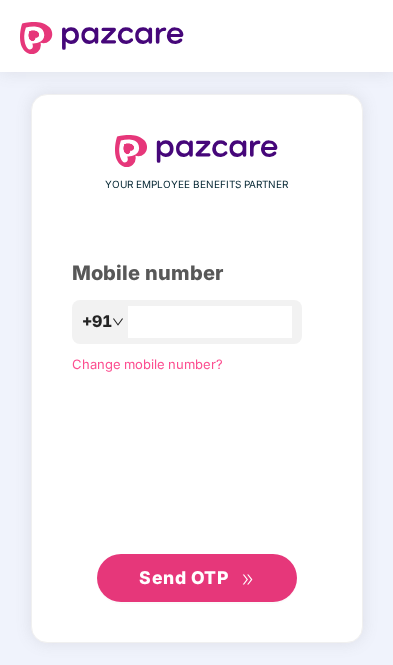 type on "**********" 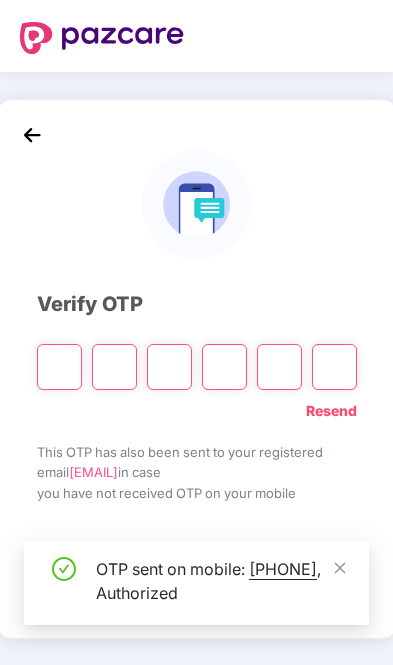 click 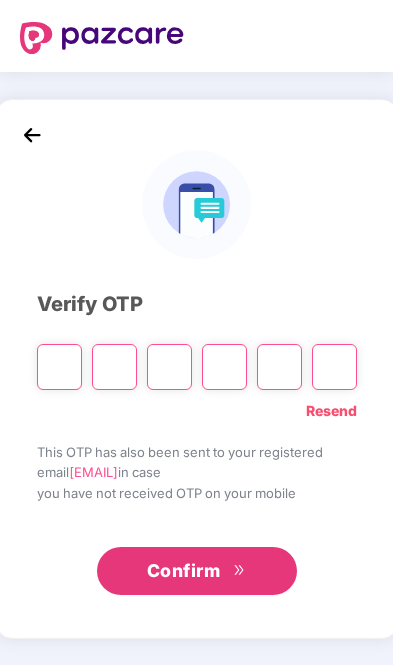 click at bounding box center [59, 367] 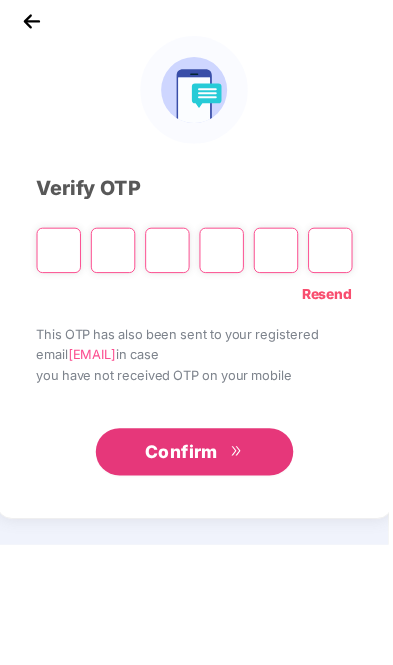 type on "*" 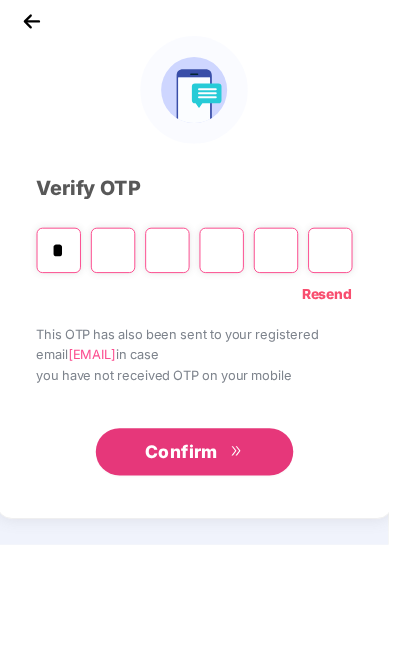 type on "*" 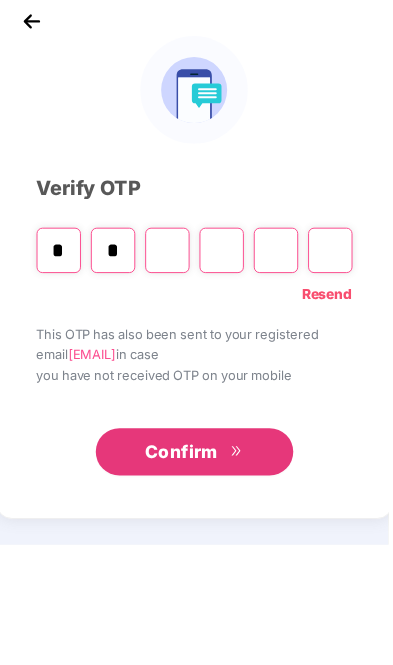 type on "*" 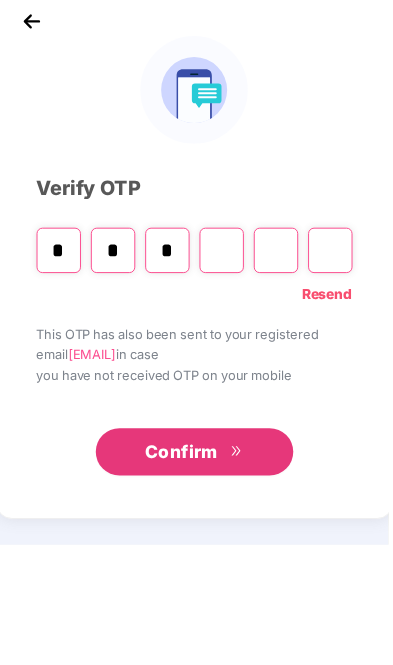 type on "*" 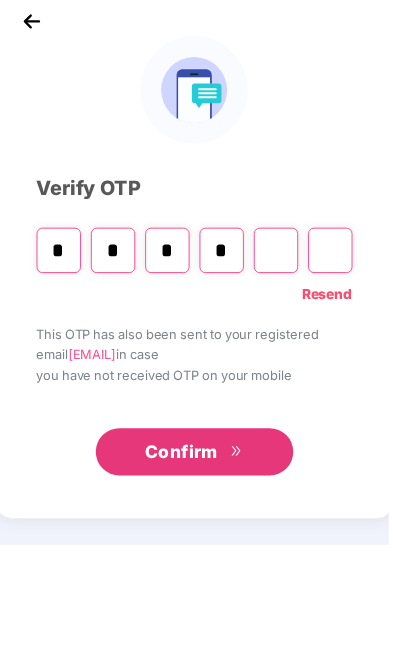 type on "*" 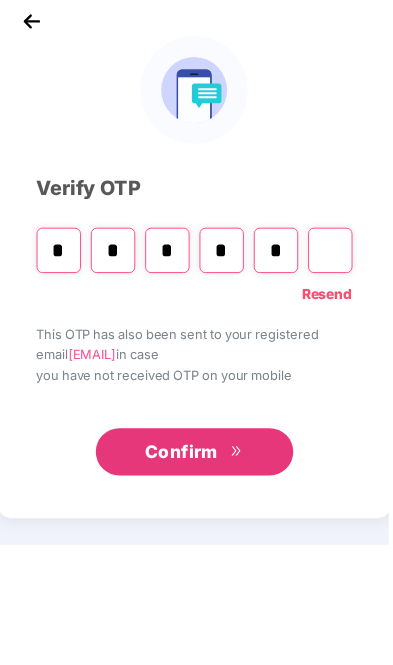 type on "*" 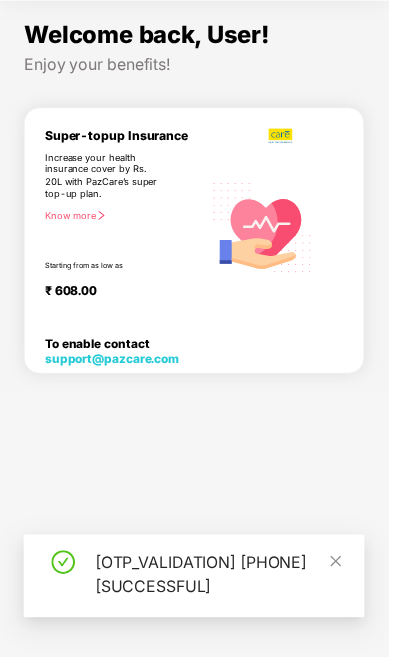 scroll, scrollTop: 152, scrollLeft: 0, axis: vertical 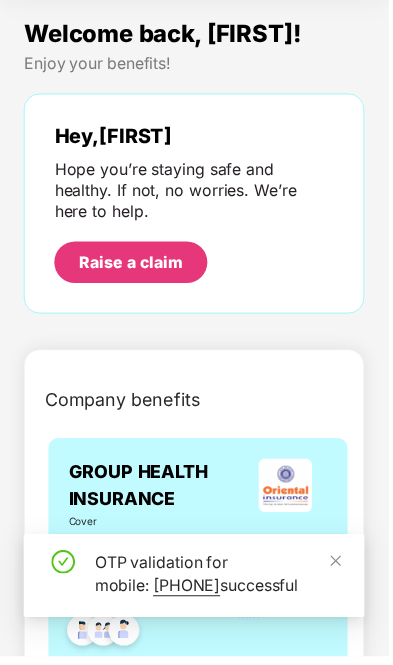 click 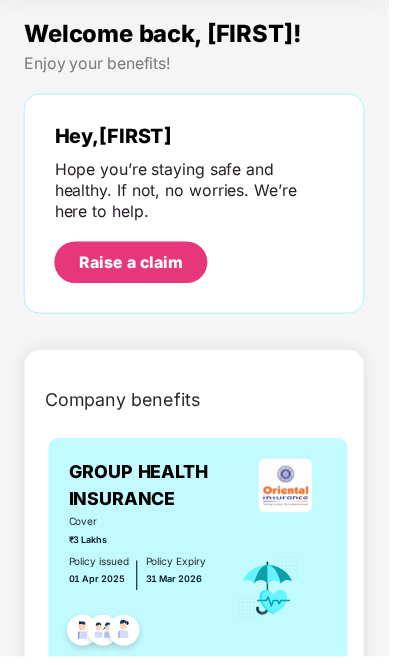 scroll, scrollTop: 0, scrollLeft: 0, axis: both 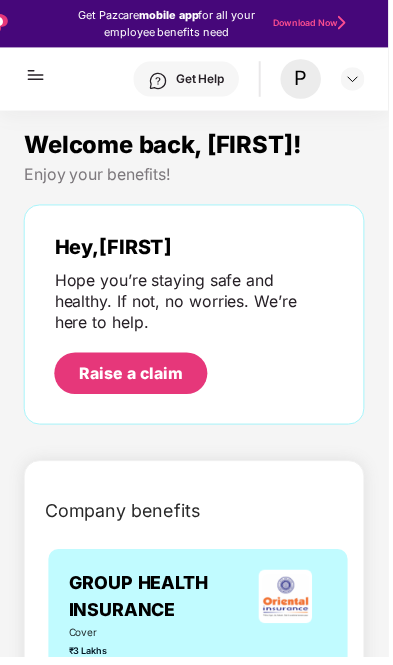 click at bounding box center (357, 80) 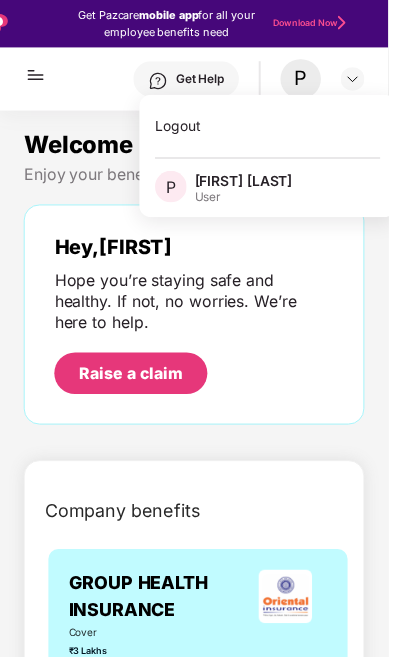 click on "Welcome back, [FIRST] Hope you’re staying safe and healthy. If not, no worries. We’re here to help. Raise a claim" at bounding box center (196, 318) 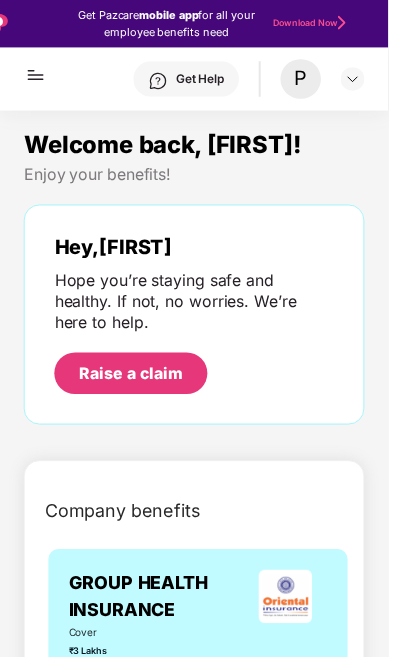 click on "P" at bounding box center (304, 79) 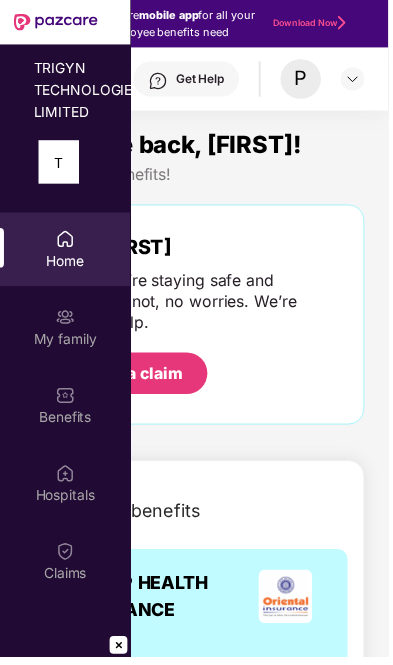 click on "My family" at bounding box center [66, 343] 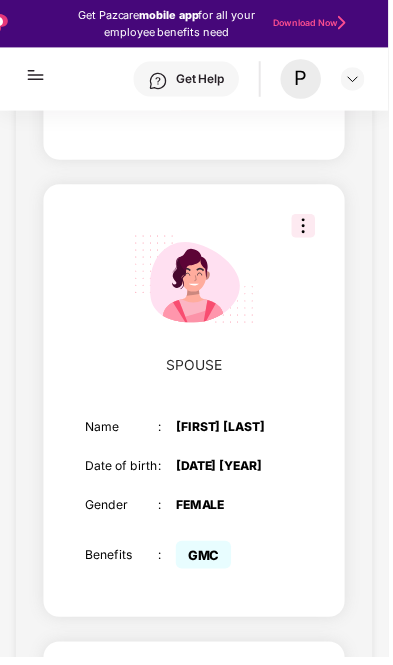scroll, scrollTop: 937, scrollLeft: 0, axis: vertical 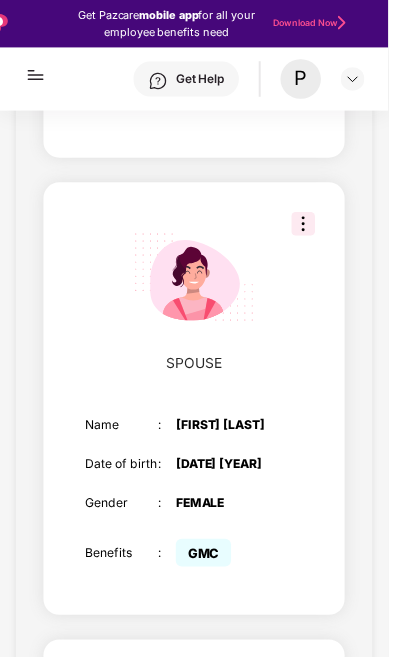 click at bounding box center (307, 227) 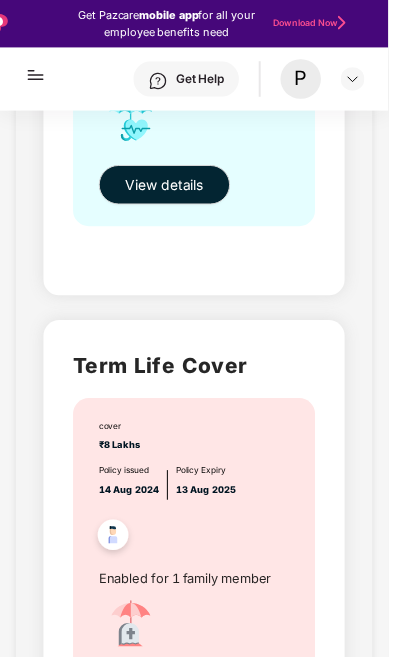 scroll, scrollTop: 2254, scrollLeft: 0, axis: vertical 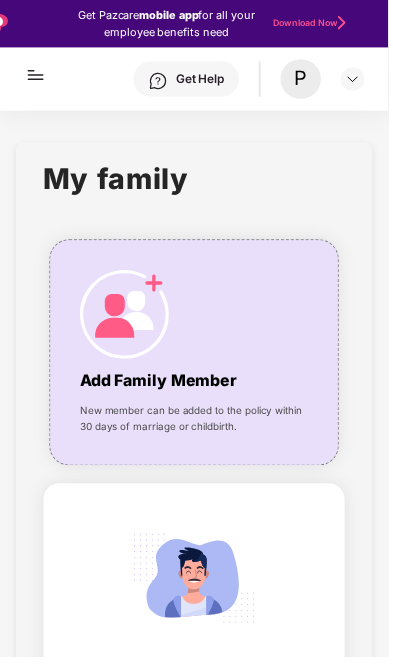 click at bounding box center [36, 68] 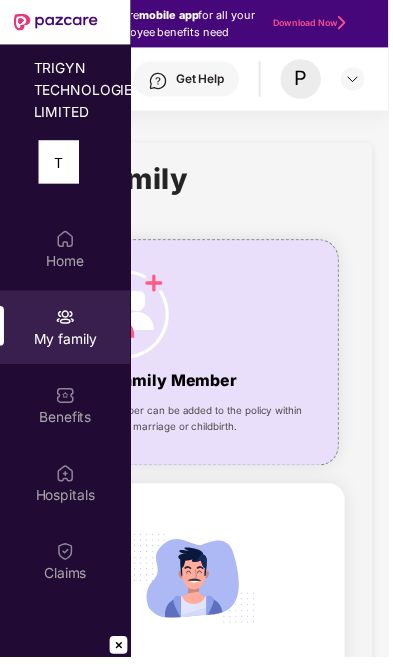 click on "TRIGYN TECHNOLOGIES LIMITED" at bounding box center (66, 84) 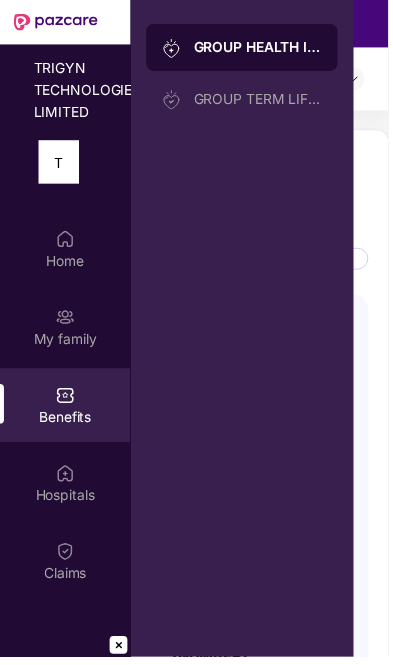 click on "Hospitals" at bounding box center (66, 489) 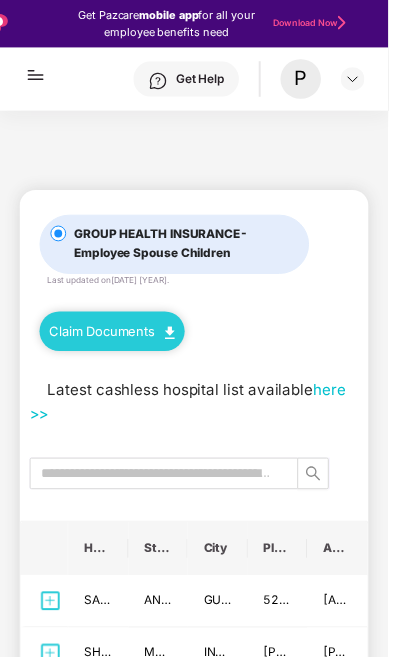 click at bounding box center [36, 68] 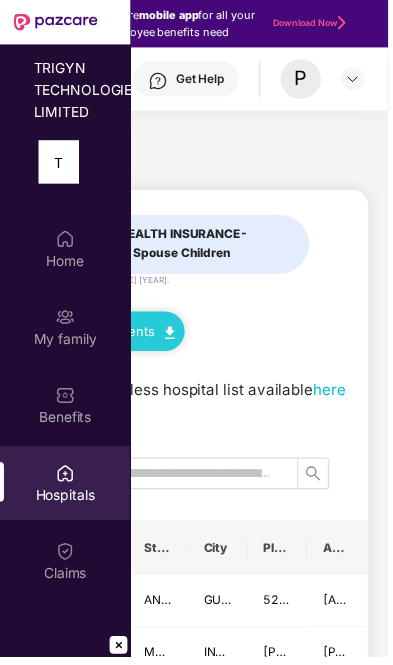click on "TRIGYN TECHNOLOGIES LIMITED" at bounding box center [66, 84] 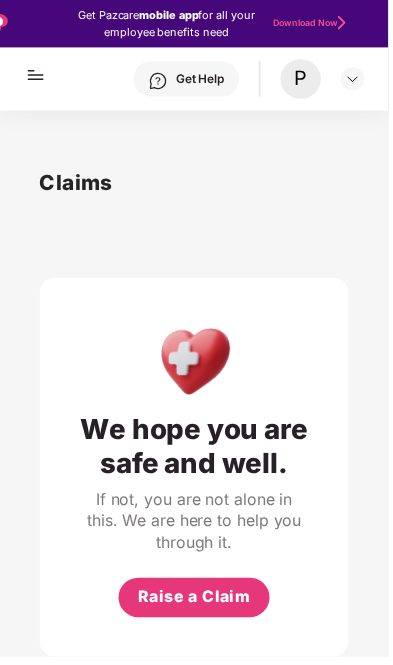 click at bounding box center [36, 68] 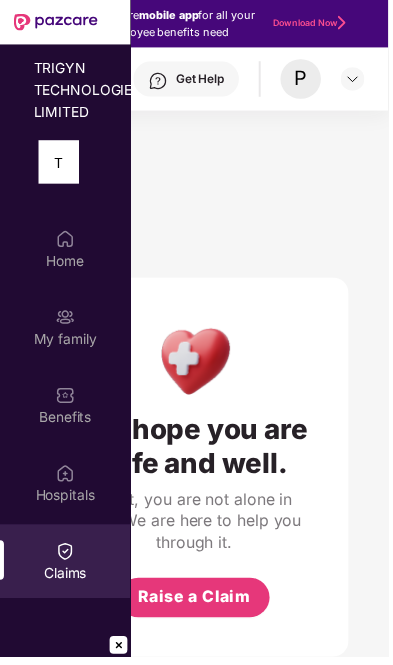 click on "TRIGYN TECHNOLOGIES LIMITED" at bounding box center [66, 84] 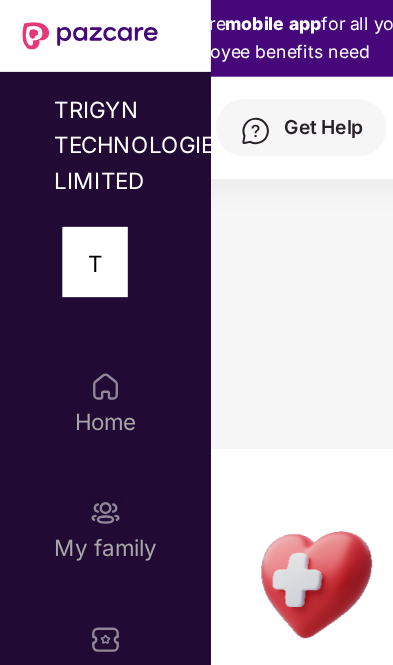 click on "Home" at bounding box center [66, 264] 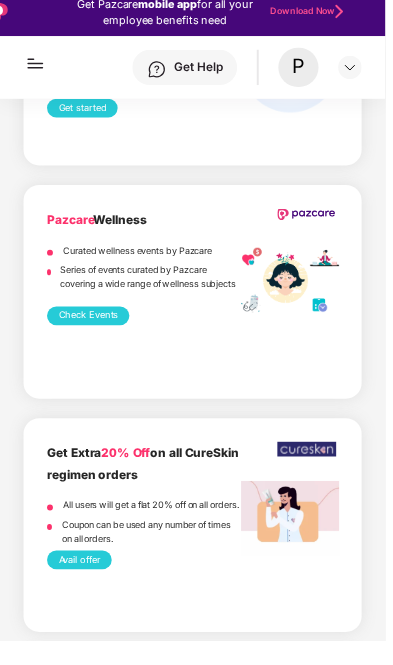 scroll, scrollTop: 3637, scrollLeft: 0, axis: vertical 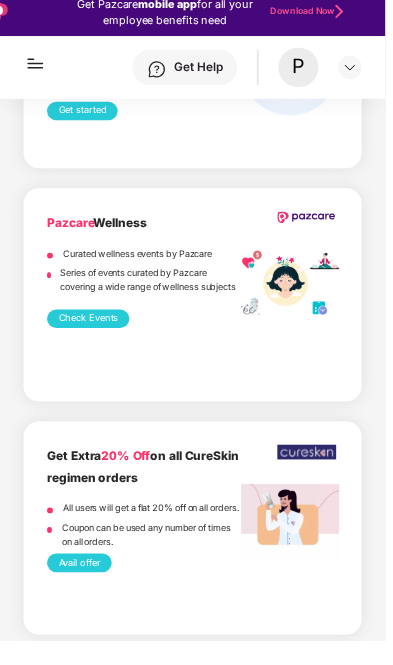 click on "Check Events" at bounding box center [90, 336] 